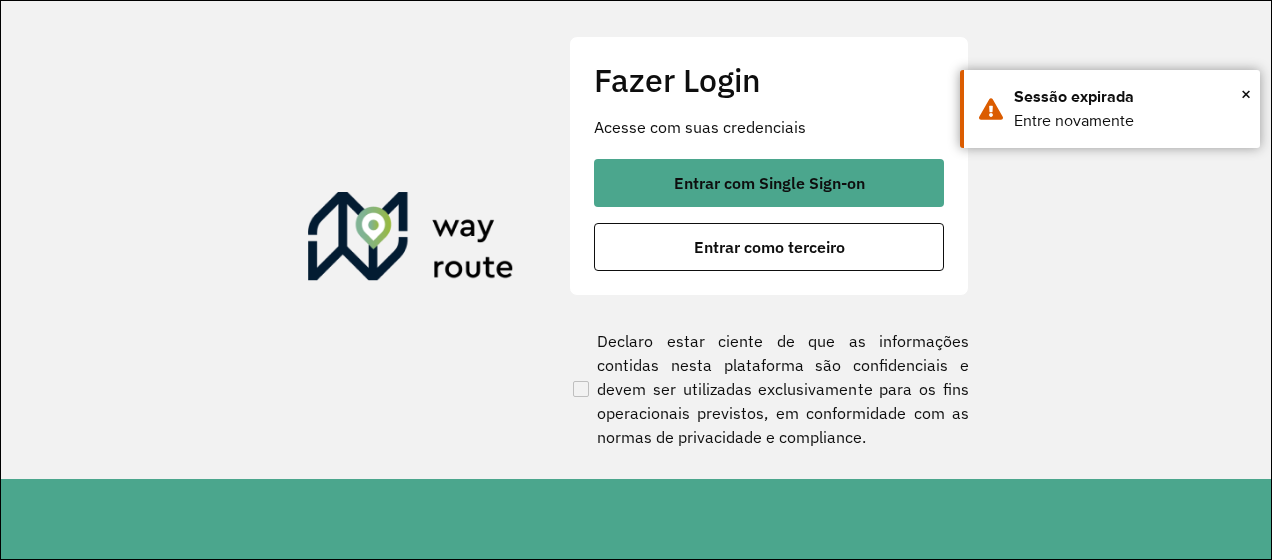 scroll, scrollTop: 0, scrollLeft: 0, axis: both 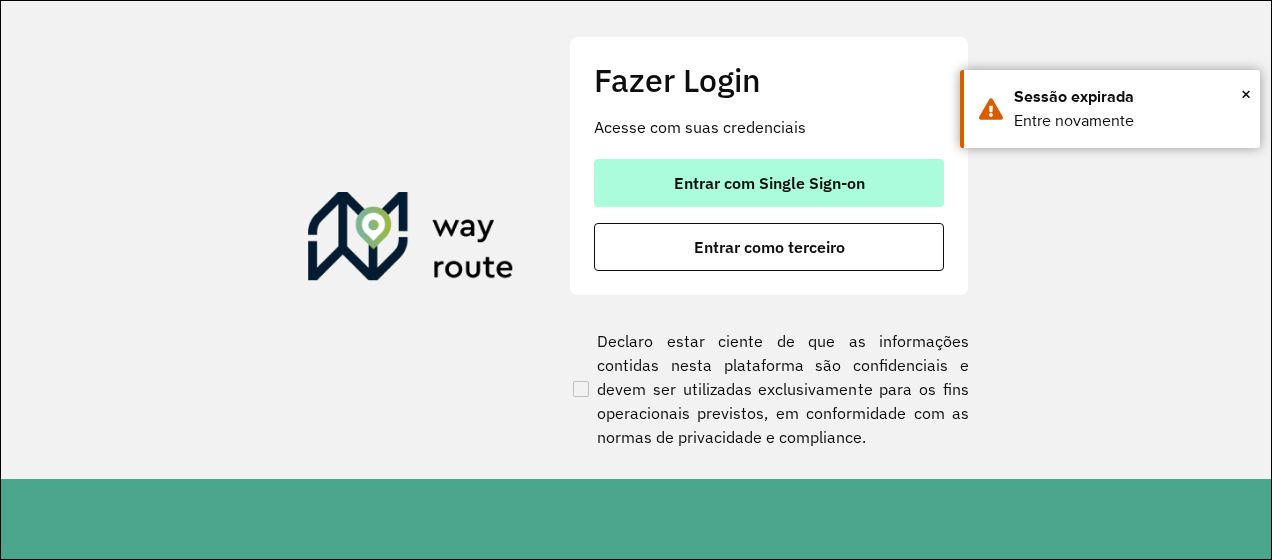 click on "Entrar com Single Sign-on" at bounding box center (769, 183) 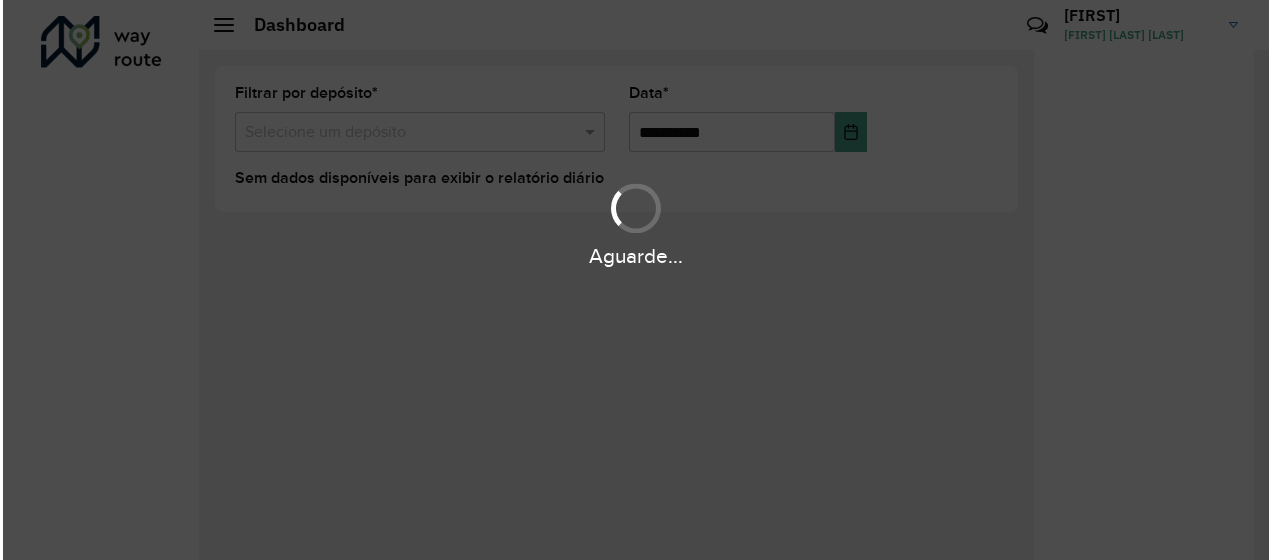 scroll, scrollTop: 0, scrollLeft: 0, axis: both 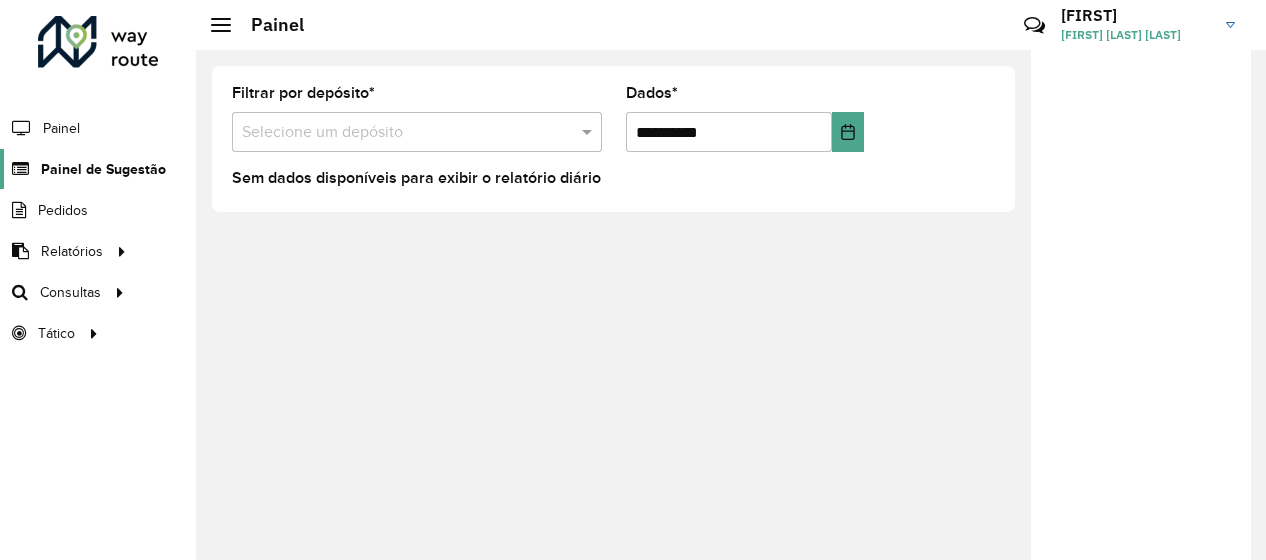 click on "Painel de Sugestão" 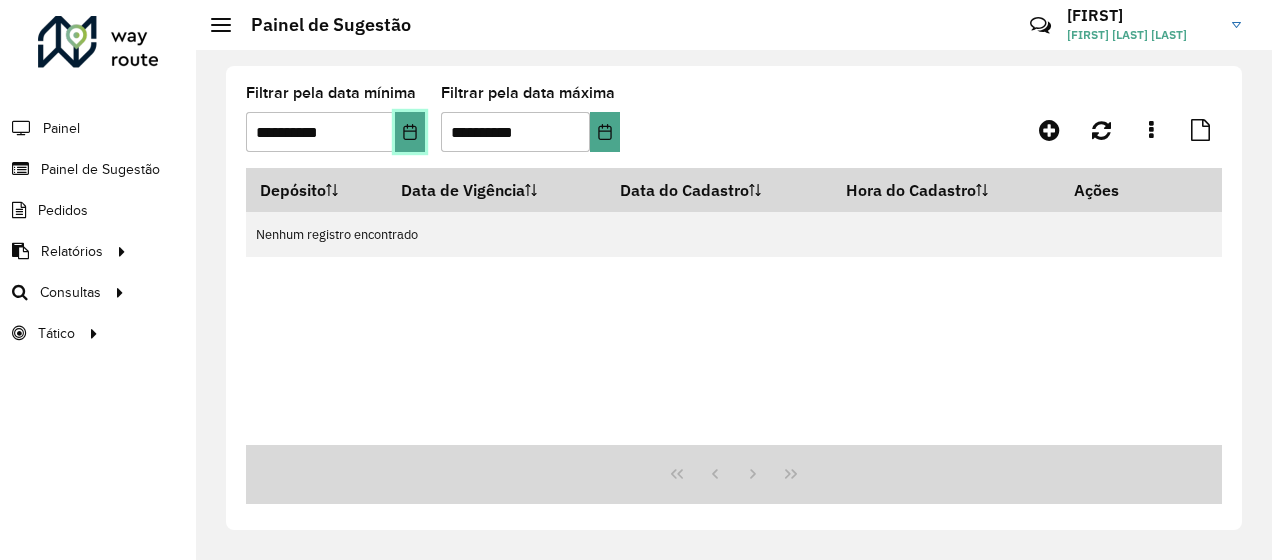 click at bounding box center (410, 132) 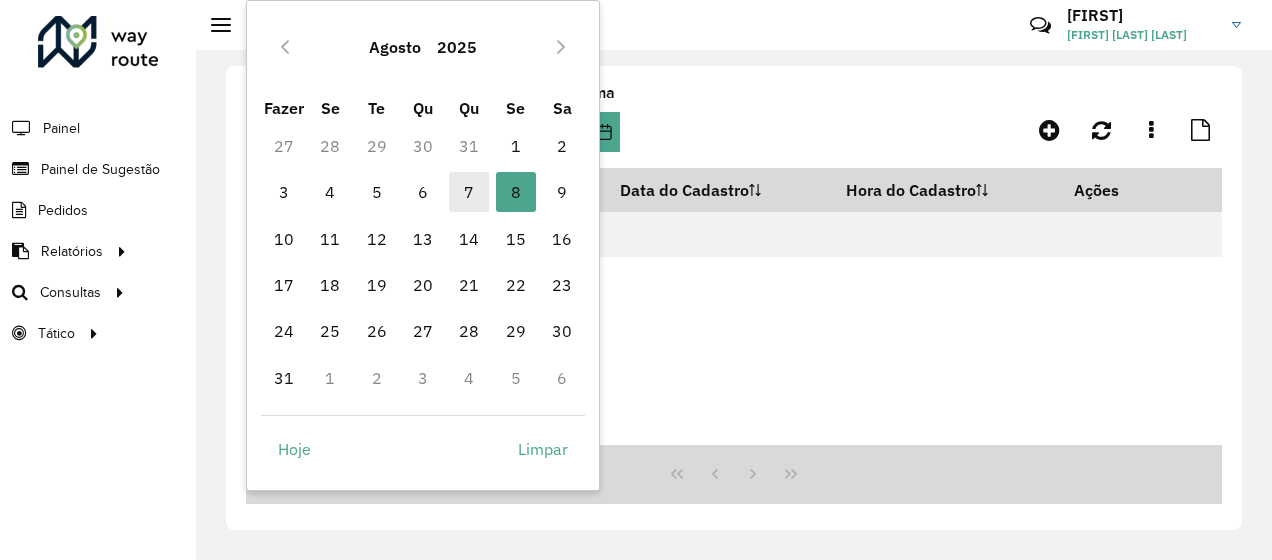 click on "7" at bounding box center (469, 192) 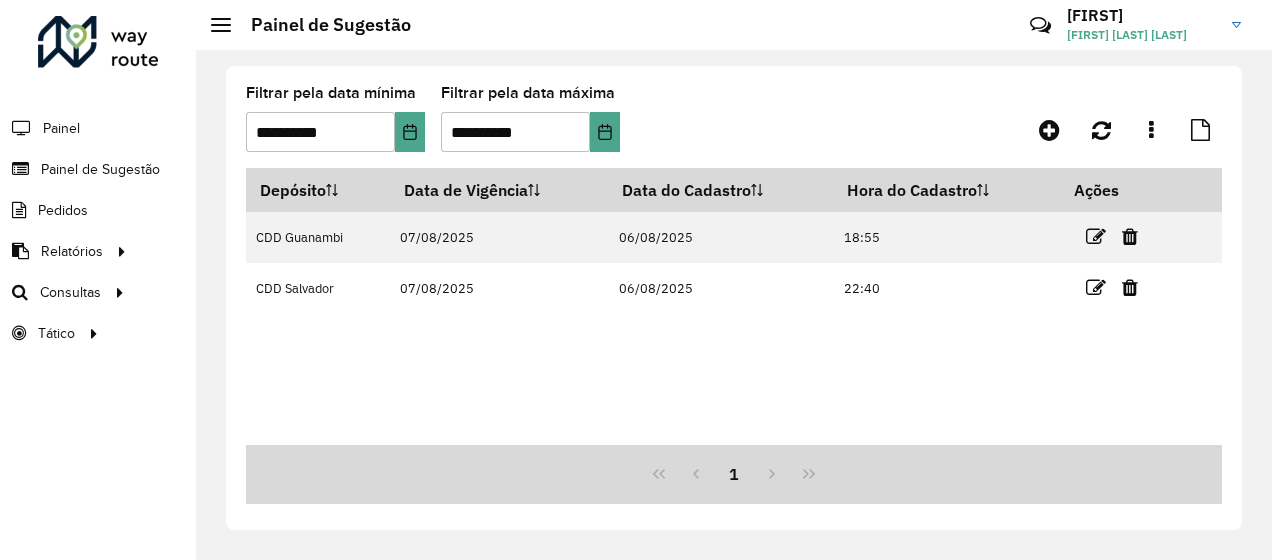 click on "Painel de Sugestão  Críticas? Dúvidas? Elogios? Sugestões? Entre em contato conosco!  [FIRST] [LAST] [LAST]" 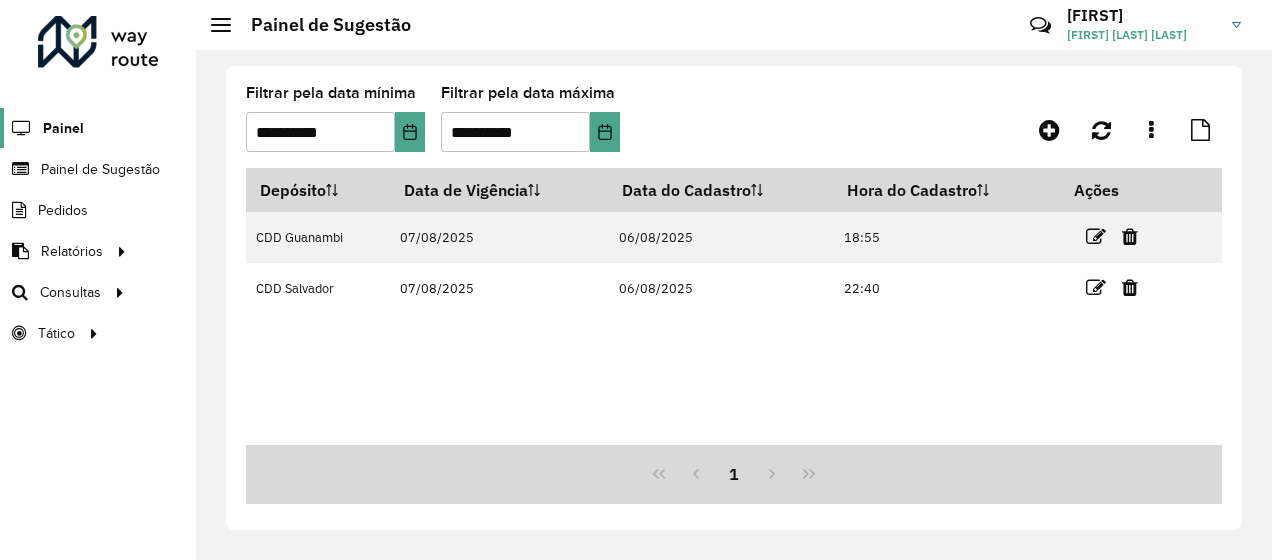 click on "Painel" 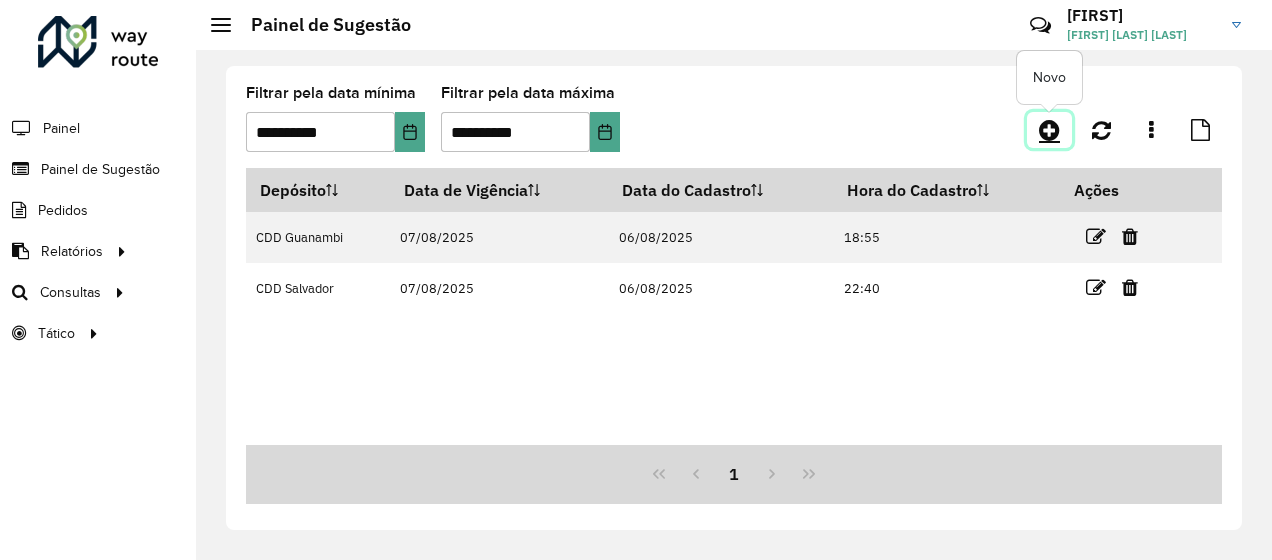 click 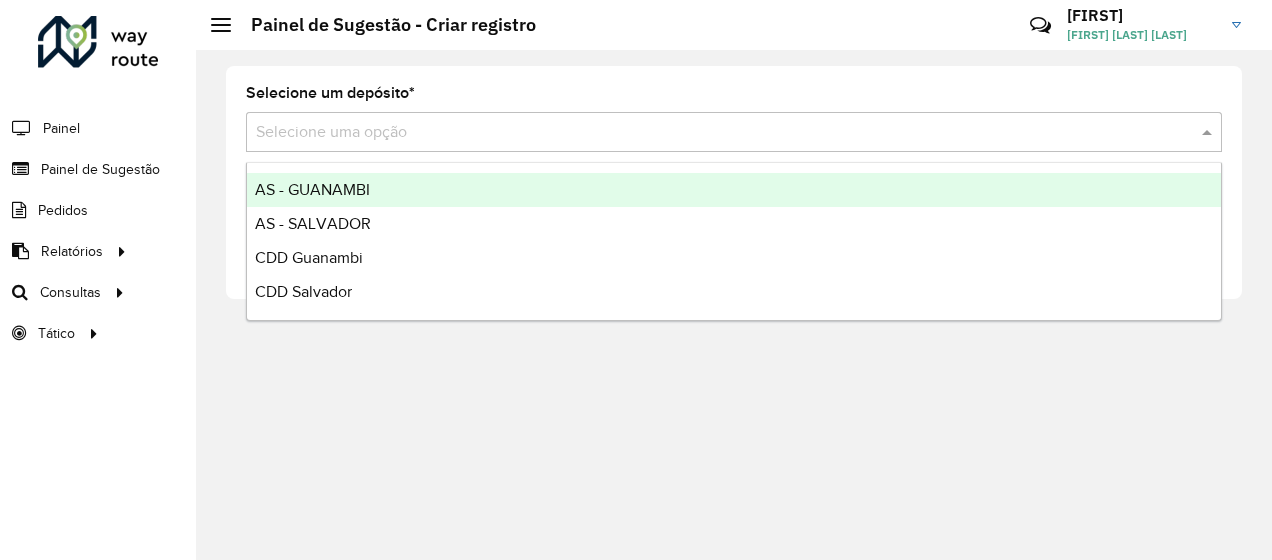 click at bounding box center [714, 133] 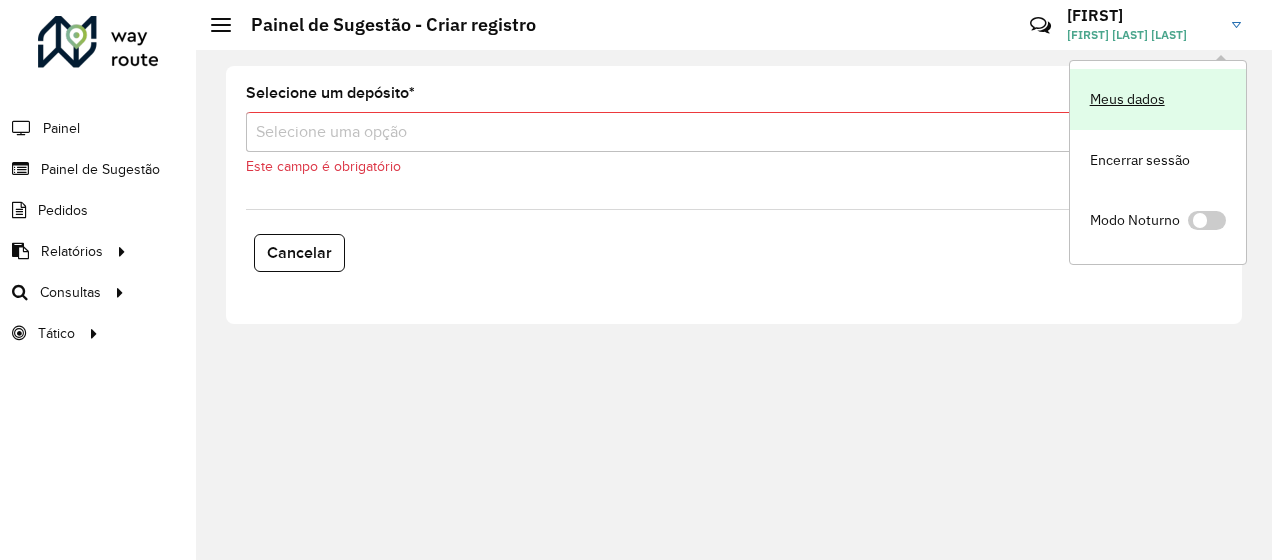 click on "Meus dados" 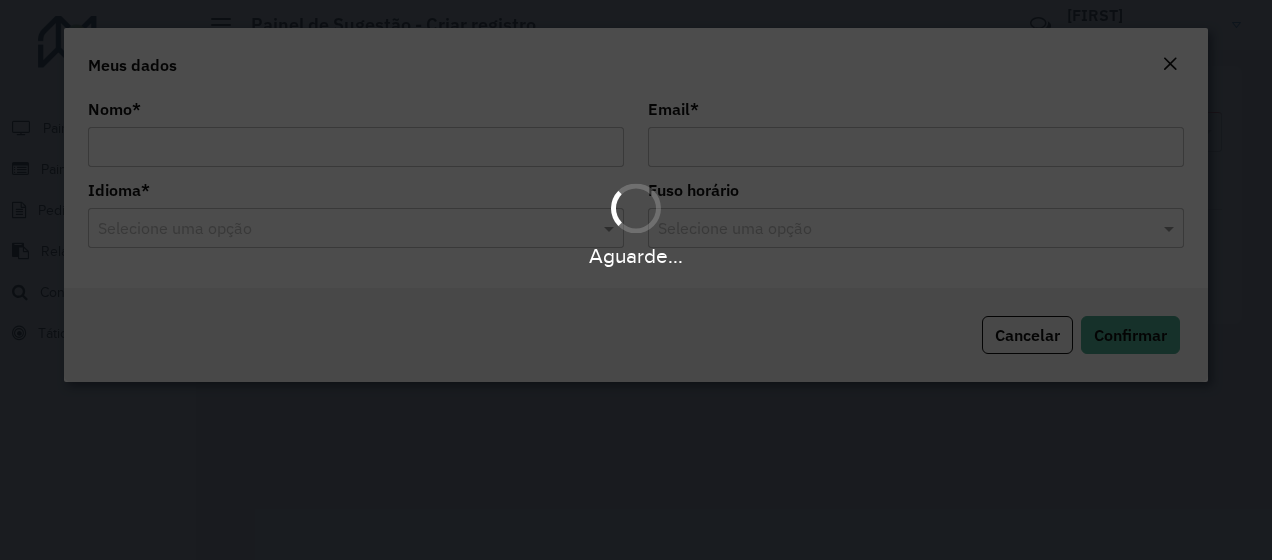 type on "**********" 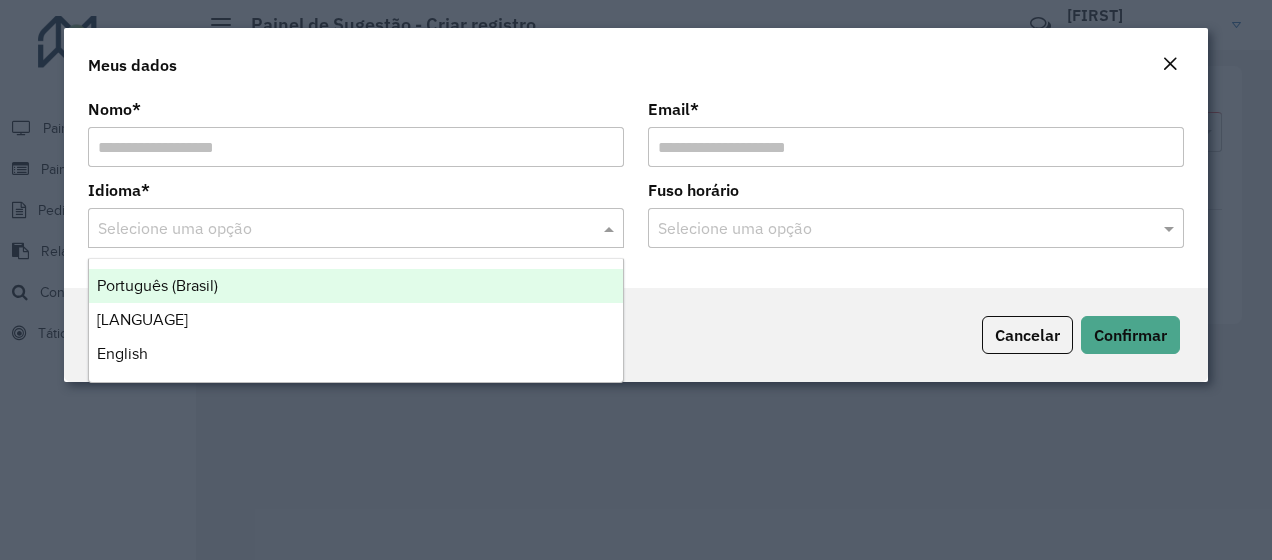 click at bounding box center (611, 228) 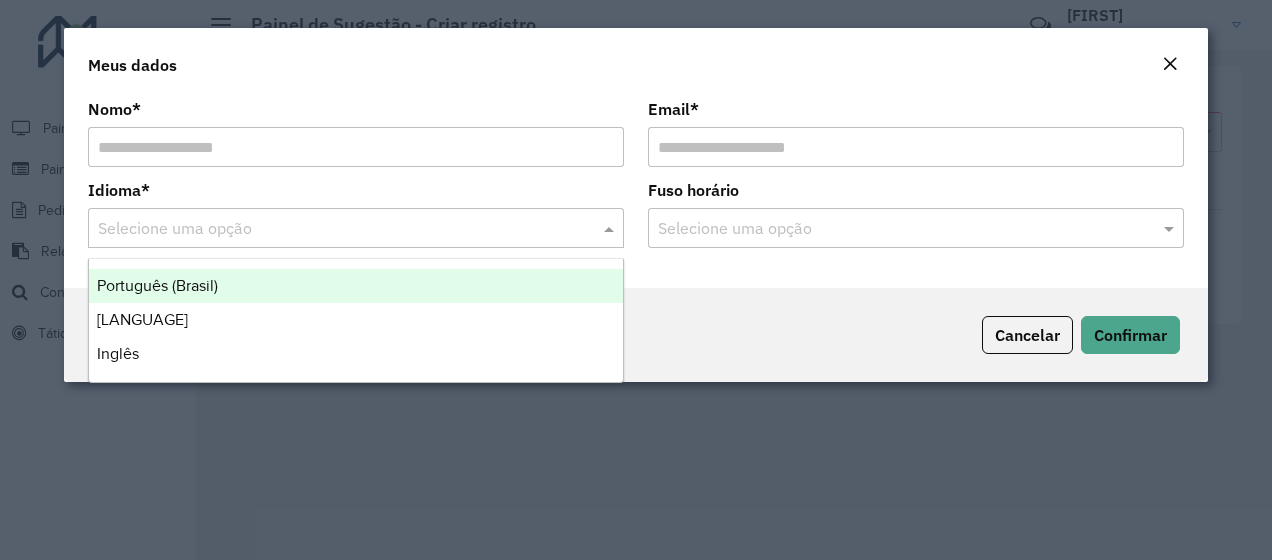 click on "Português (Brasil)" at bounding box center [356, 286] 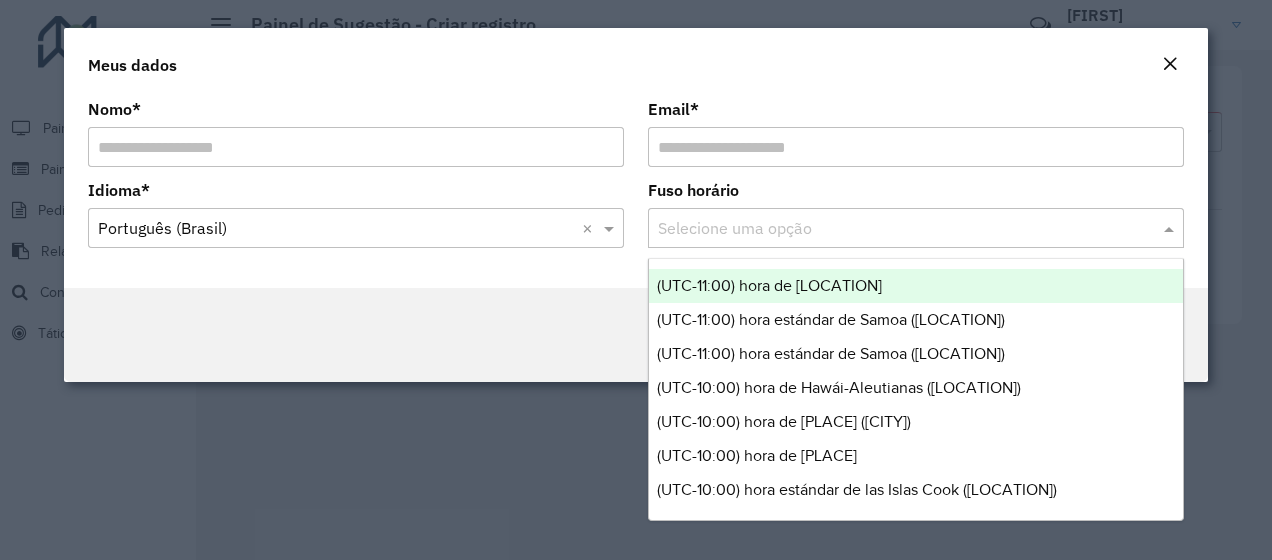 click at bounding box center [896, 229] 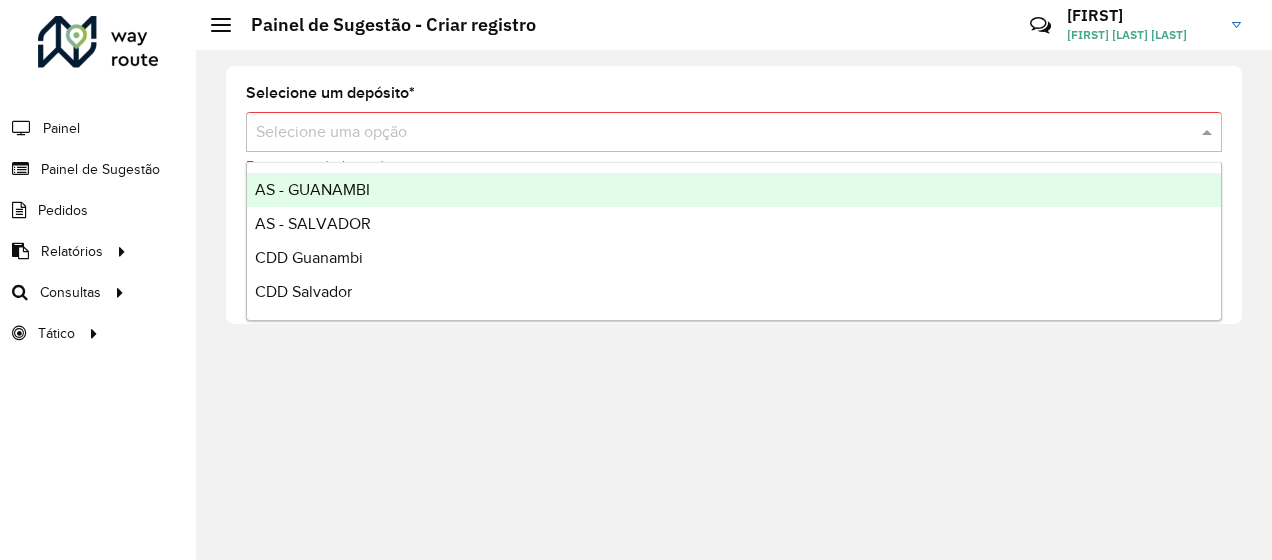click at bounding box center (714, 133) 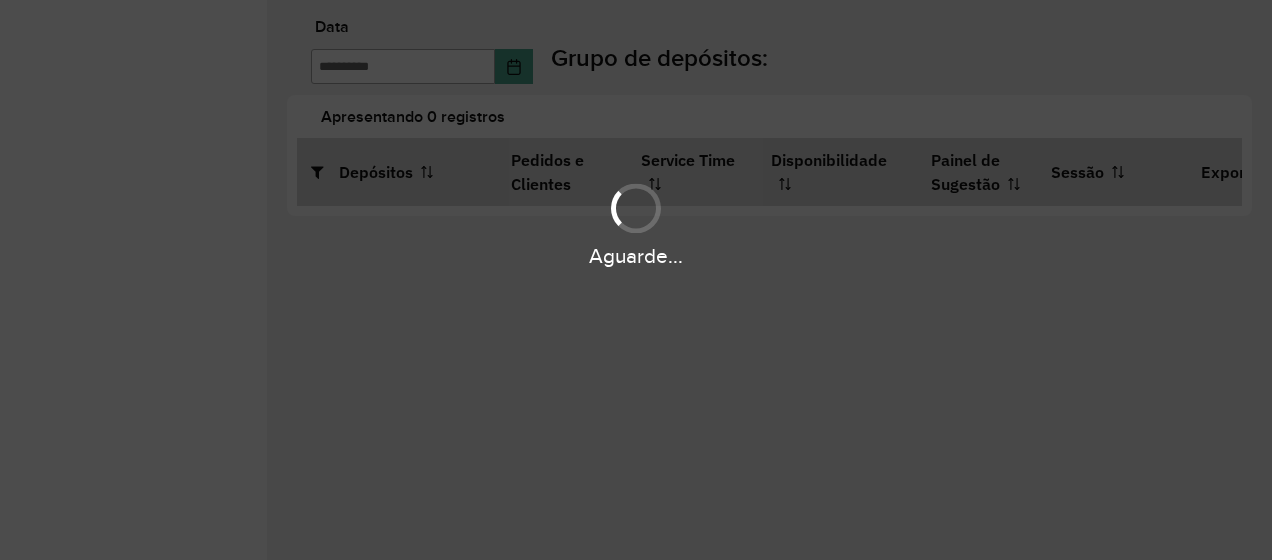 scroll, scrollTop: 0, scrollLeft: 0, axis: both 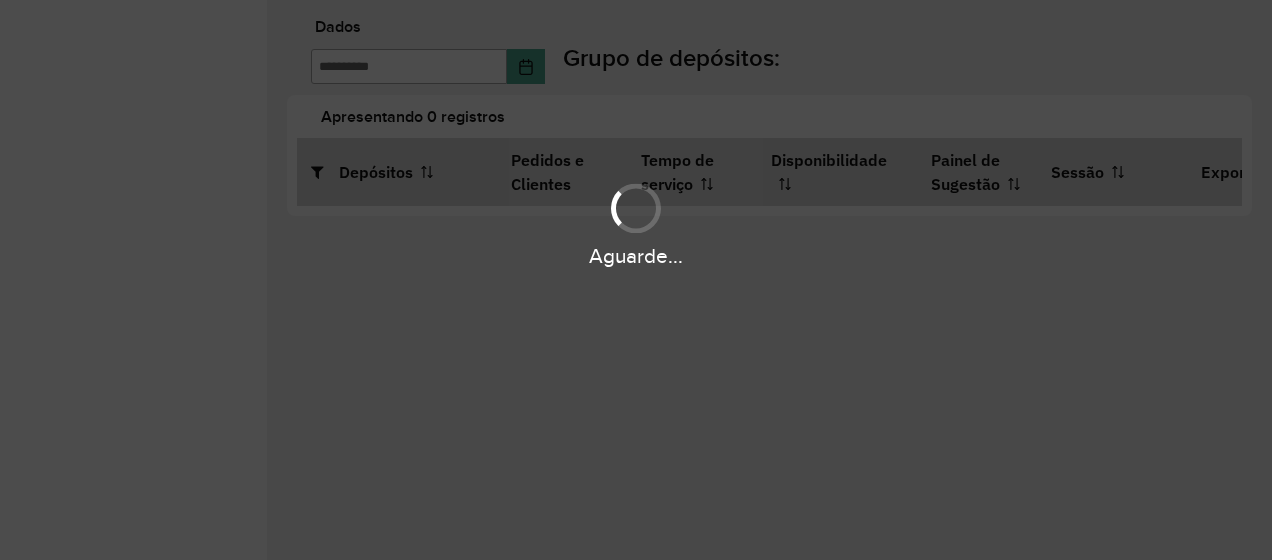 type on "**********" 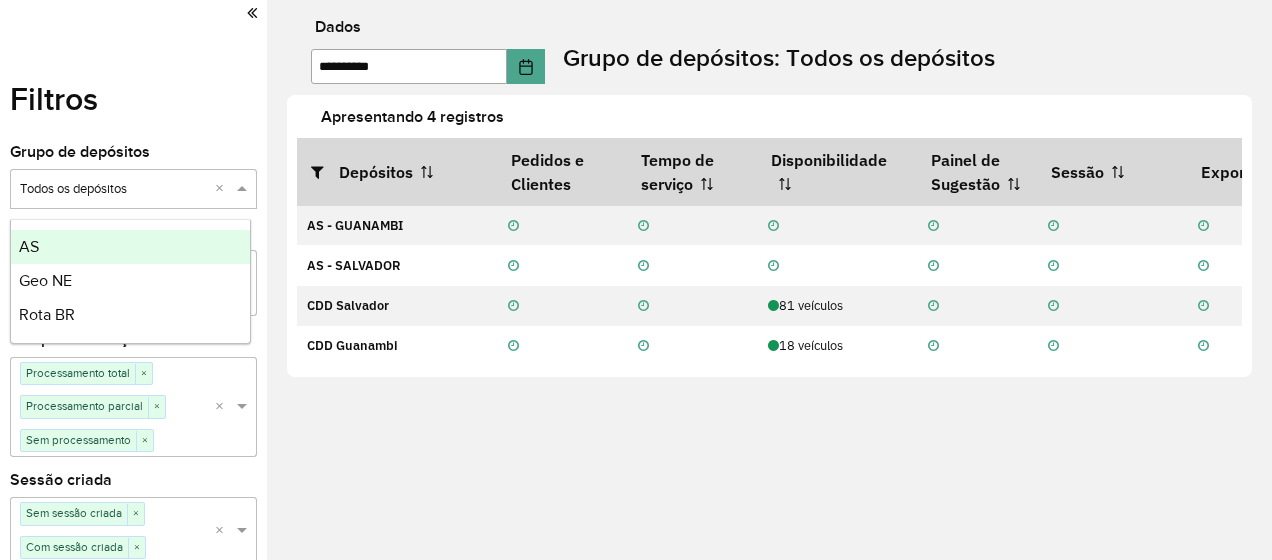 click at bounding box center [113, 190] 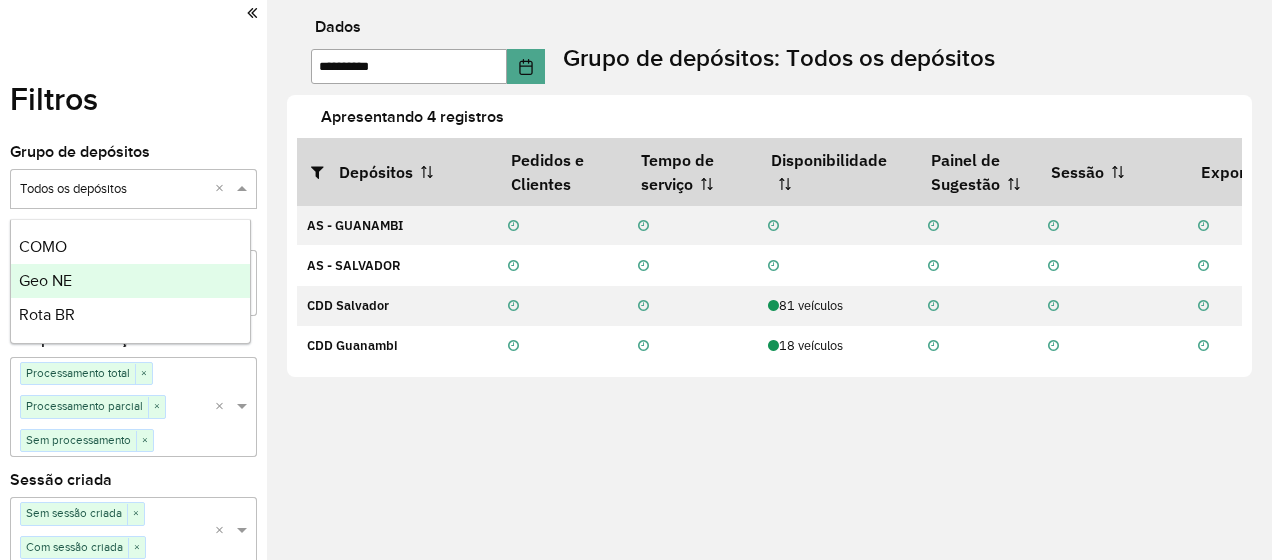 click on "Geo NE" at bounding box center (130, 281) 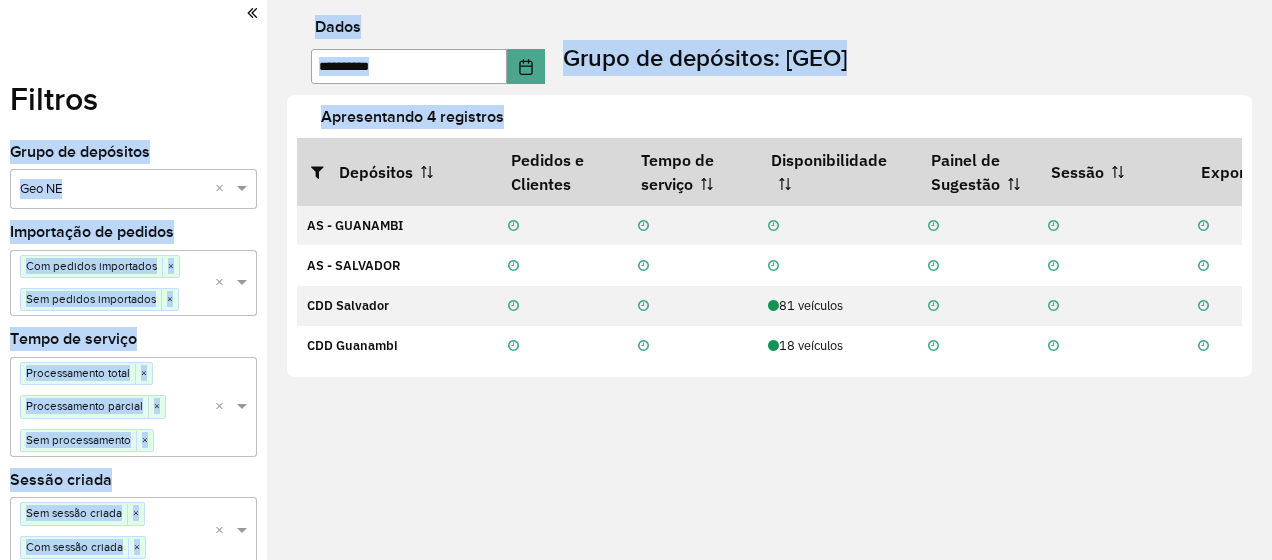 drag, startPoint x: 260, startPoint y: 137, endPoint x: 280, endPoint y: 230, distance: 95.12623 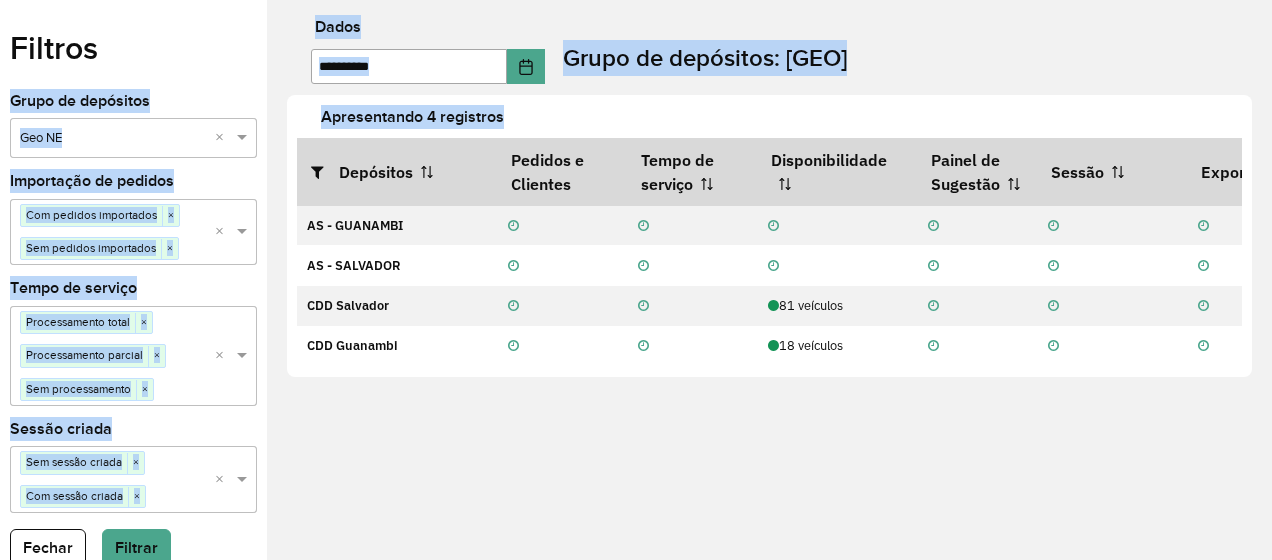 scroll, scrollTop: 52, scrollLeft: 0, axis: vertical 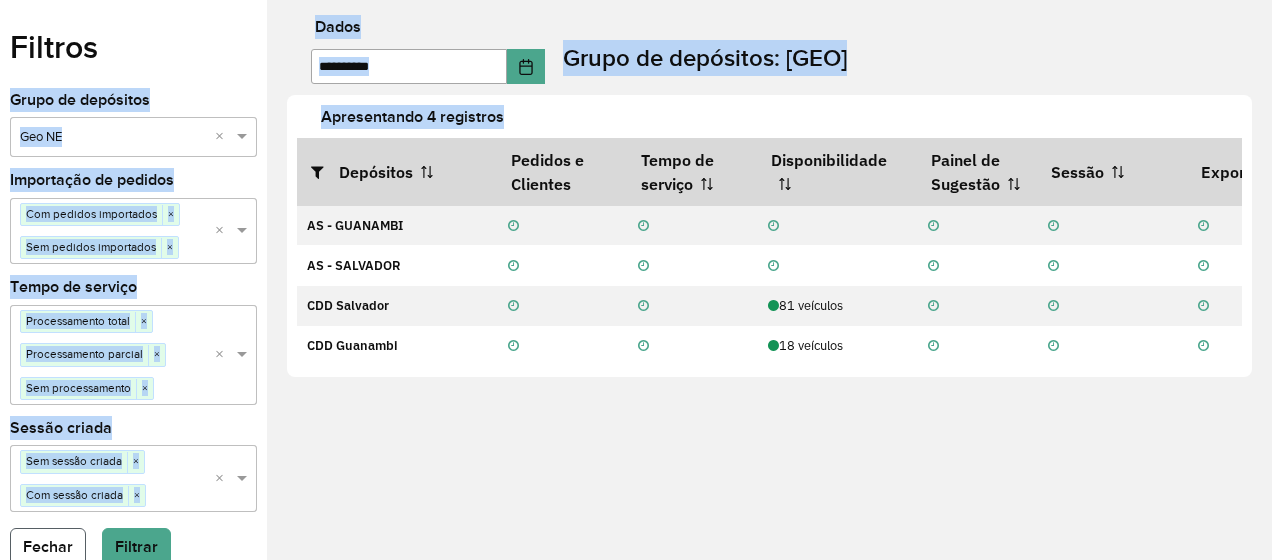 click on "Fechar" 